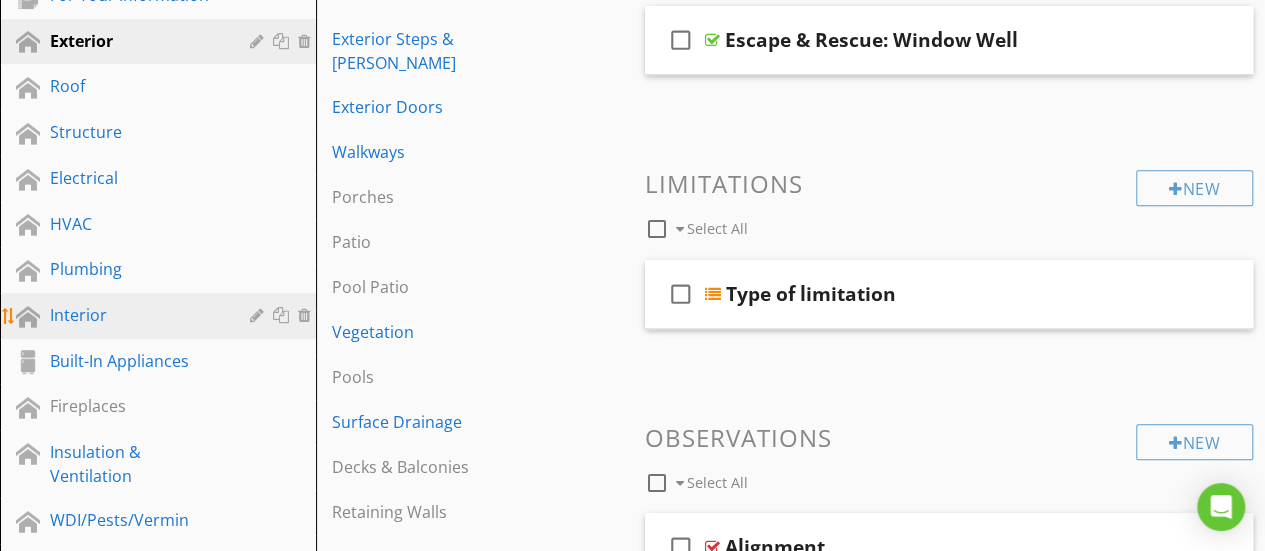 scroll, scrollTop: 0, scrollLeft: 0, axis: both 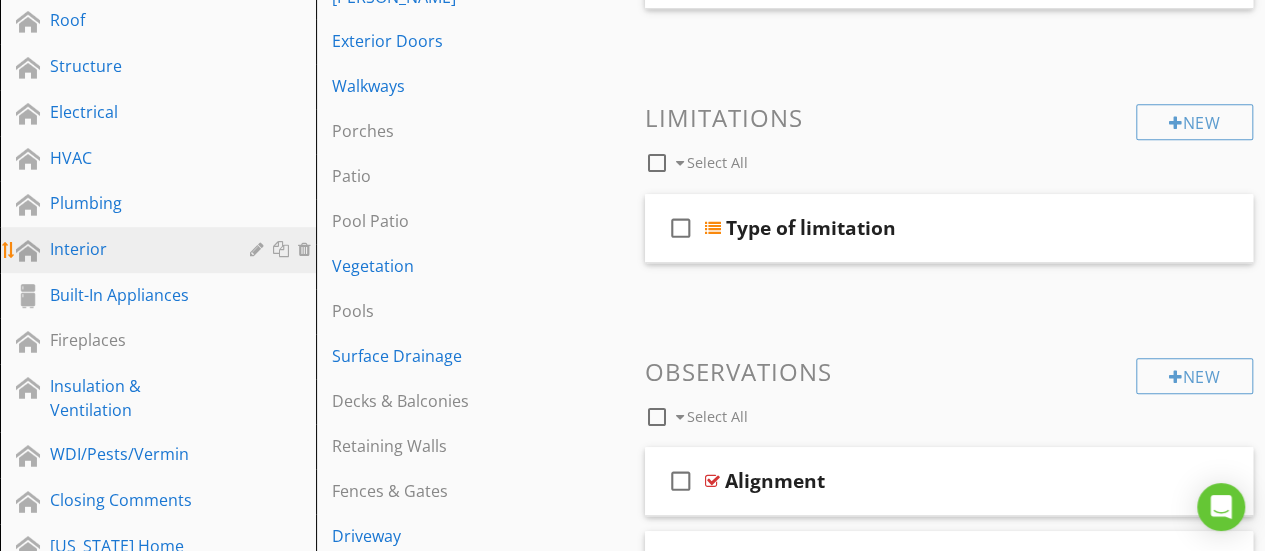 click on "Interior" at bounding box center (135, 249) 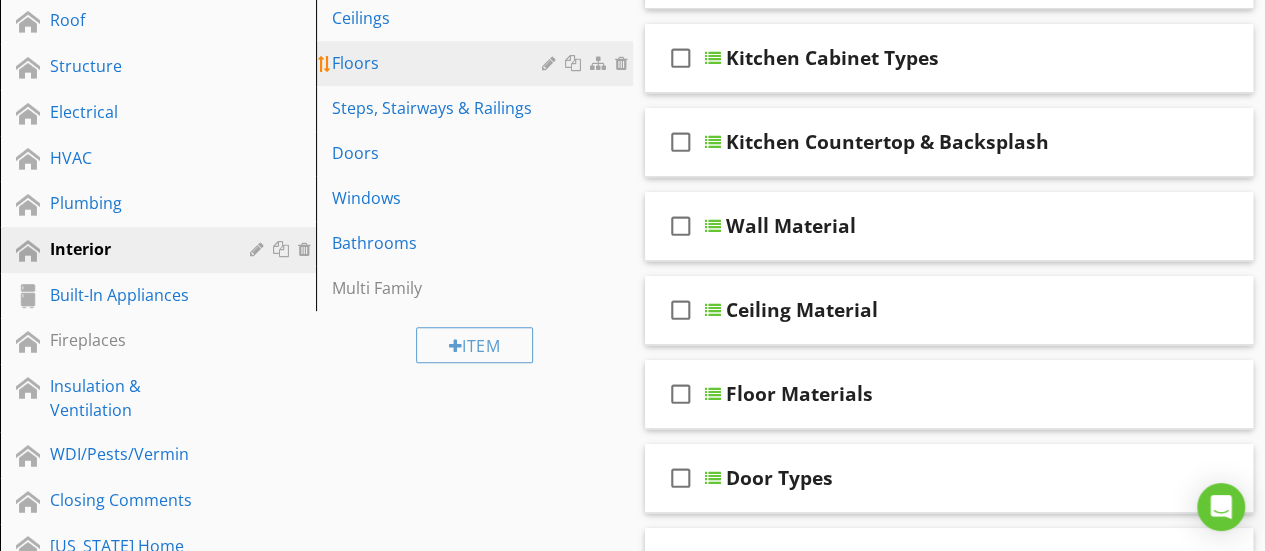 click on "Floors" at bounding box center [439, 63] 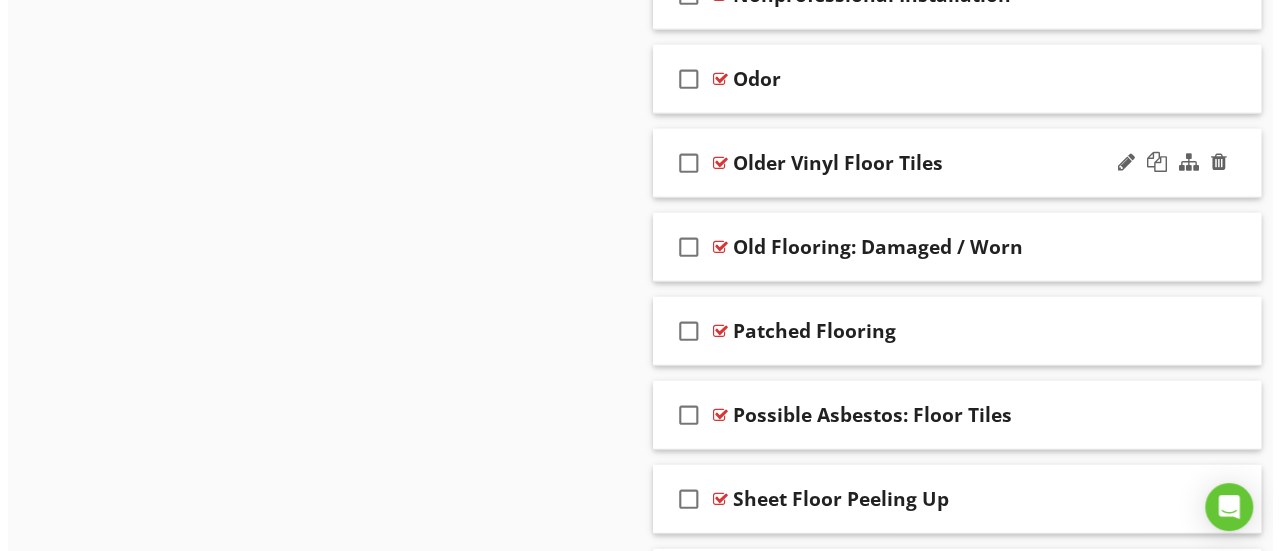 scroll, scrollTop: 2600, scrollLeft: 0, axis: vertical 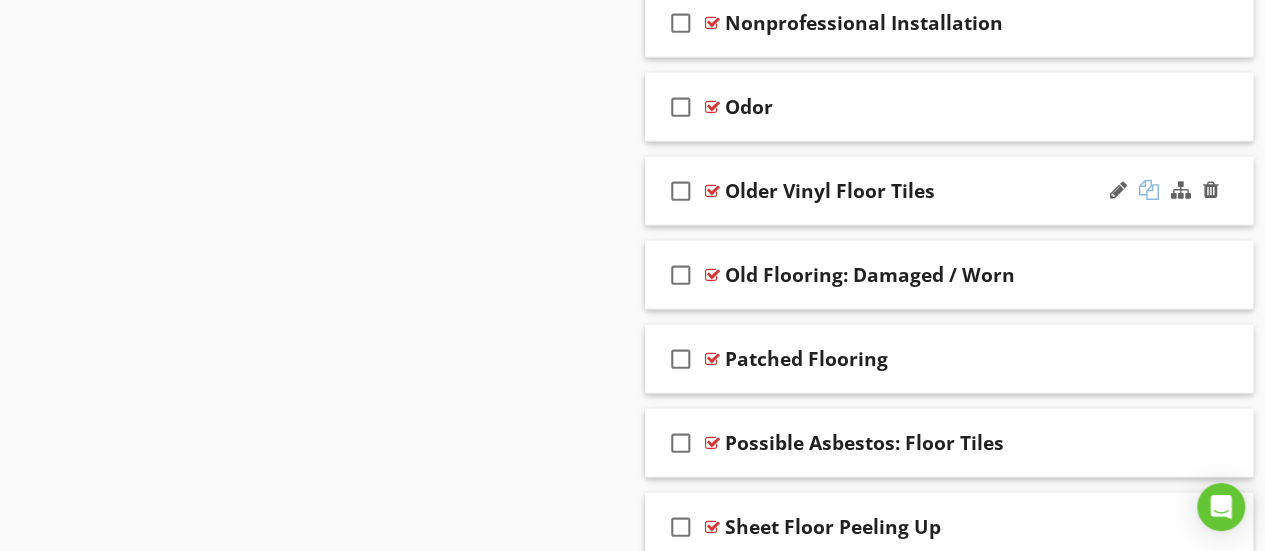 click at bounding box center (1149, 190) 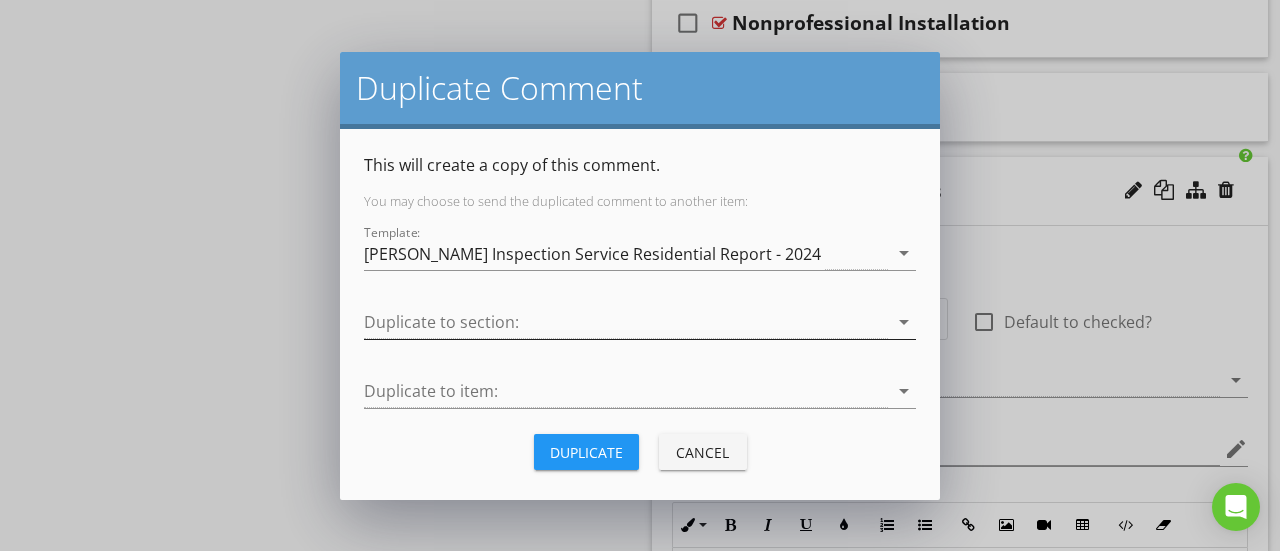 click at bounding box center [626, 322] 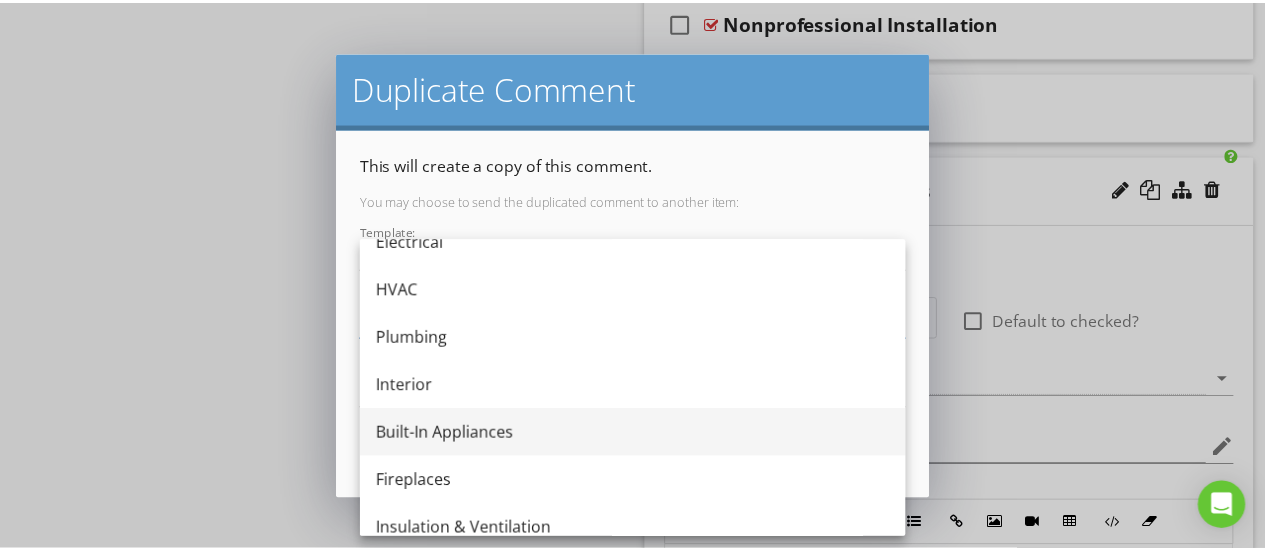 scroll, scrollTop: 300, scrollLeft: 0, axis: vertical 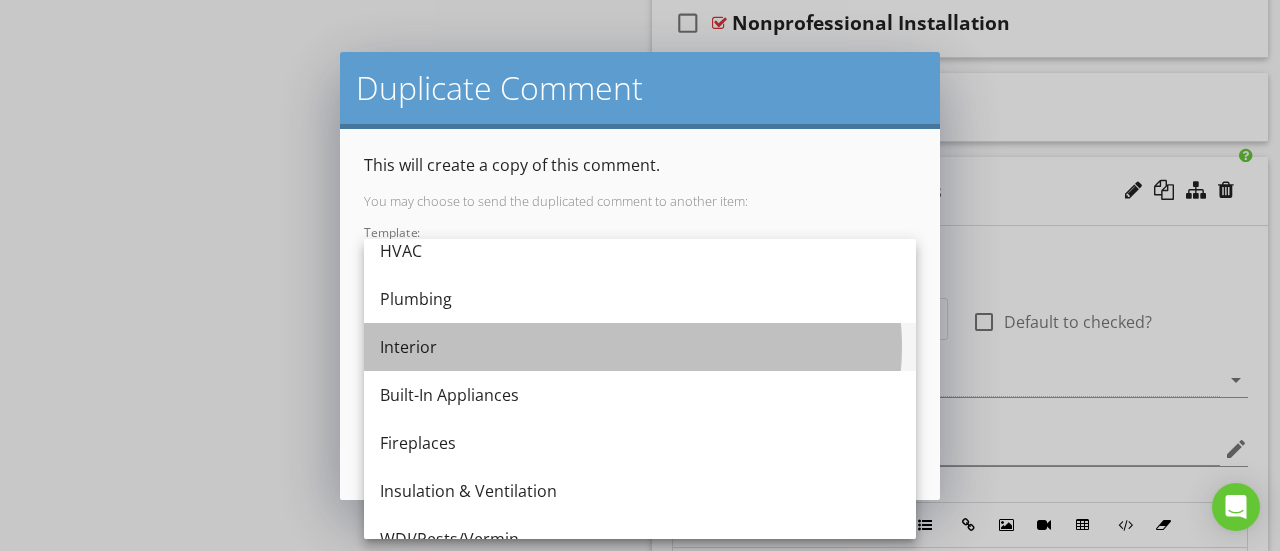 click on "Interior" at bounding box center [640, 347] 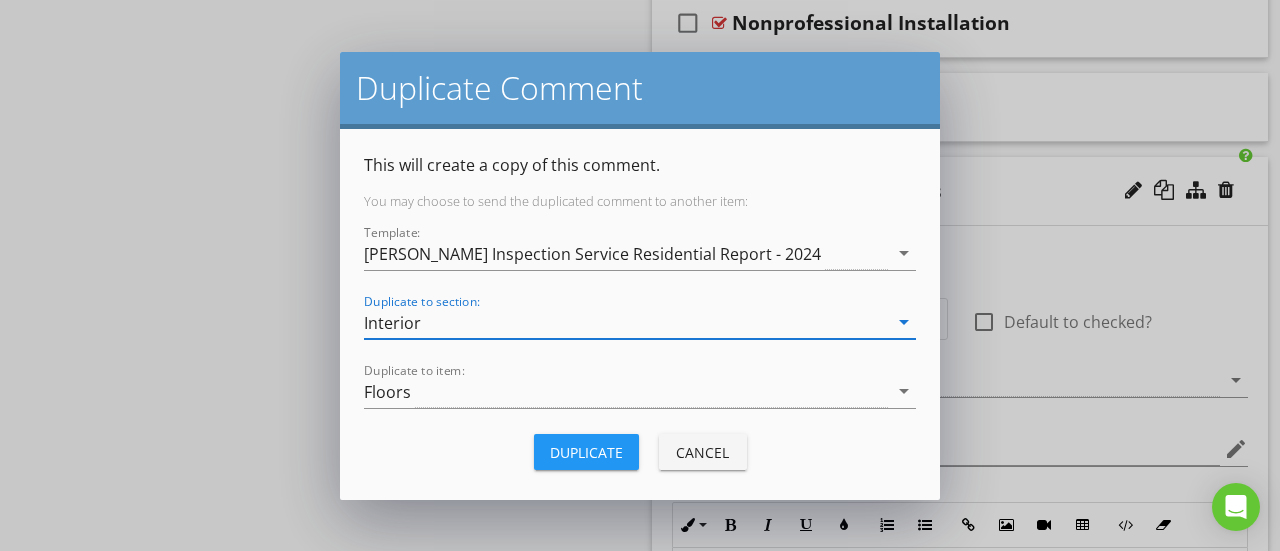 click on "Duplicate" at bounding box center [586, 452] 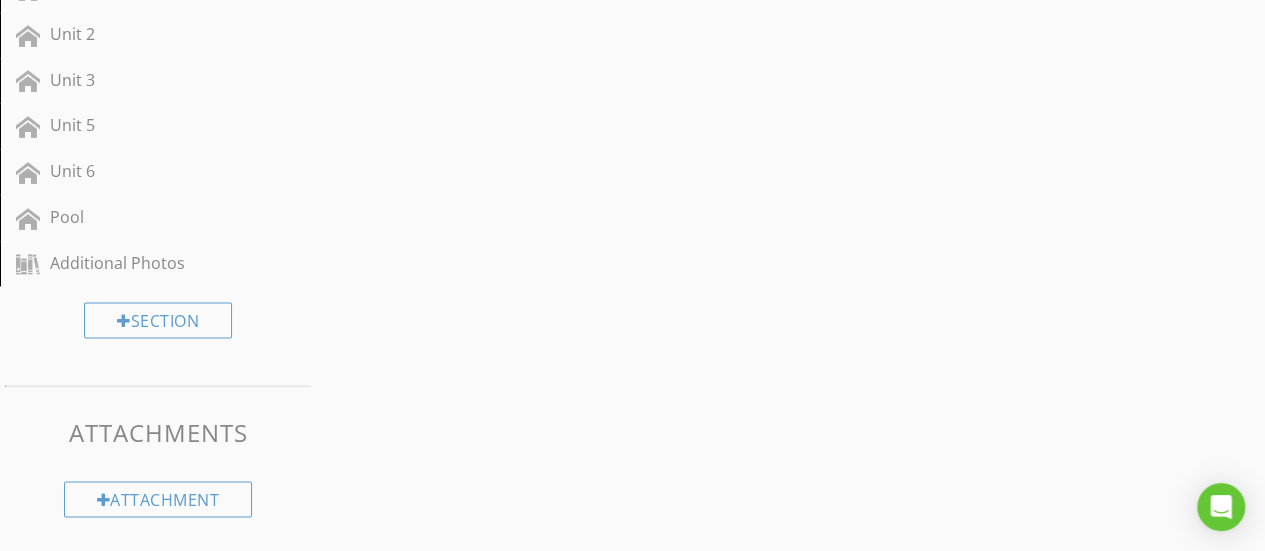 scroll, scrollTop: 2600, scrollLeft: 0, axis: vertical 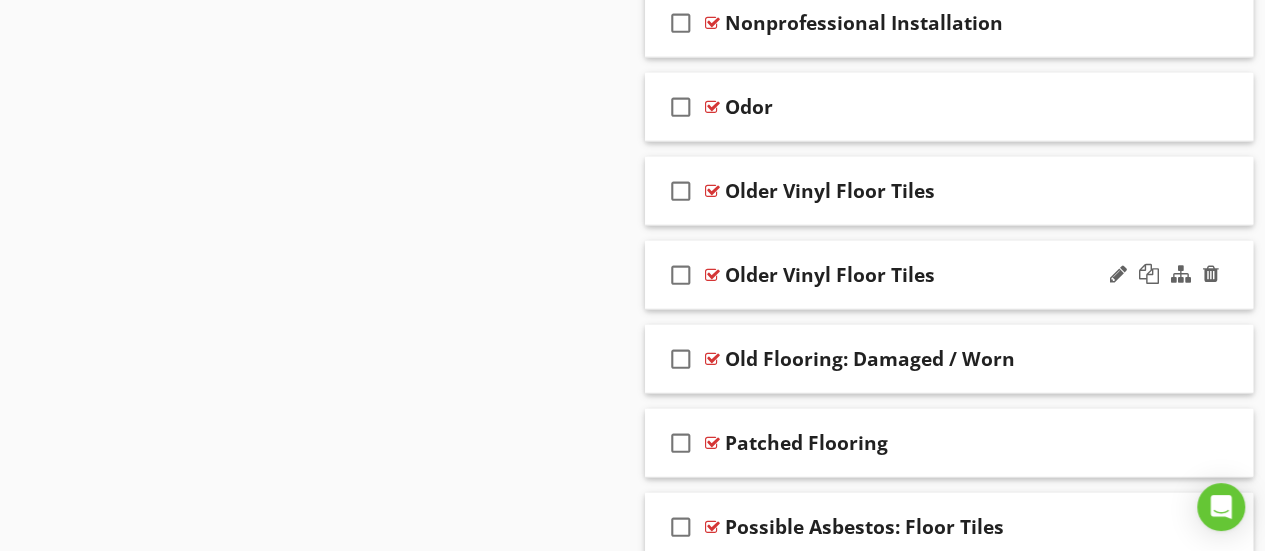 click on "check_box_outline_blank
Older Vinyl Floor Tiles" at bounding box center (949, 275) 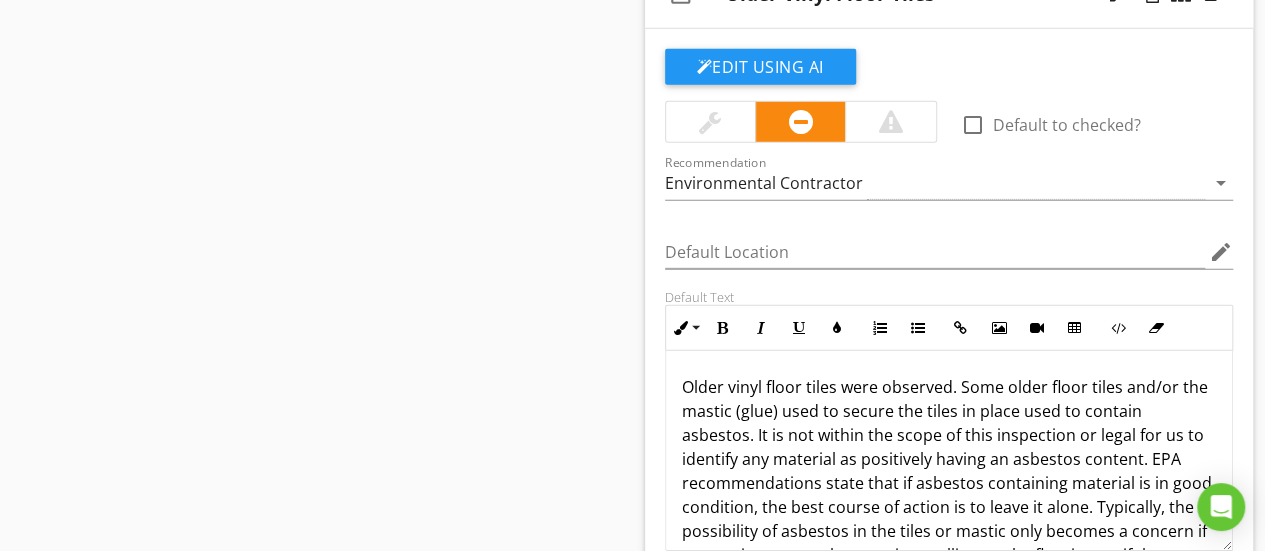 scroll, scrollTop: 2900, scrollLeft: 0, axis: vertical 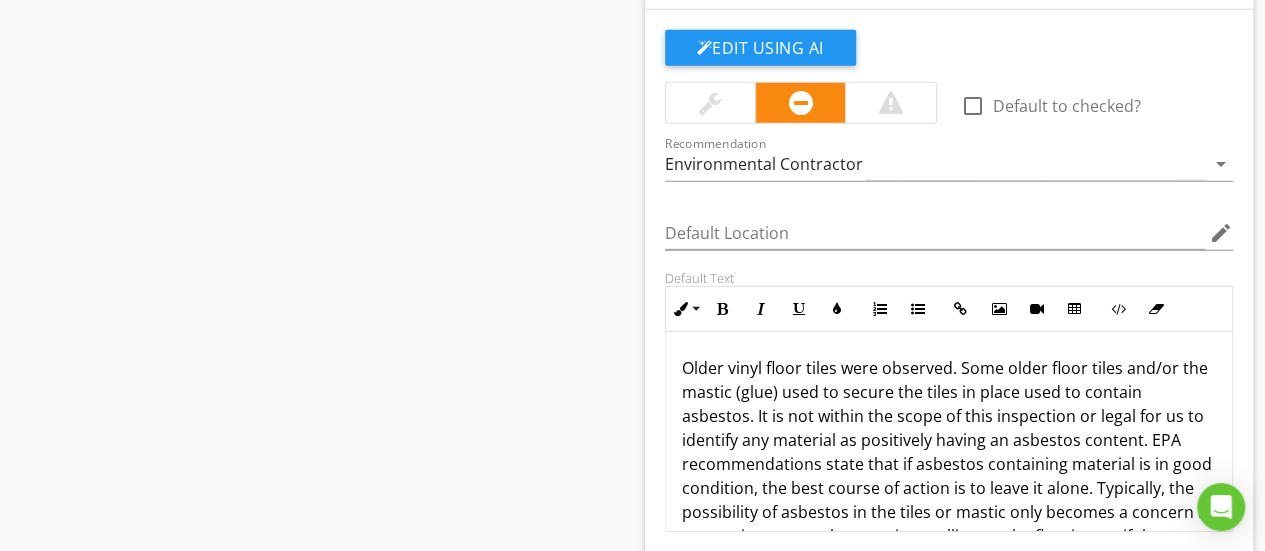 click on "Older vinyl floor tiles were observed. Some older floor tiles and/or the mastic (glue) used to secure the tiles in place used to contain asbestos. It is not within the scope of this inspection or legal for us to identify any material as positively having an asbestos content. EPA recommendations state that if asbestos containing material is in good condition, the best course of action is to leave it alone. Typically, the possibility of asbestos in the tiles or mastic only becomes a concern if renovation occurs that requires pulling up the flooring, or if the flooring is in poor condition with numerous broken floor tiles present. If planning to remove the tiles, or if the tiles are in poor condition, recommend contacting a licensed asbestos abatement contractor for further evaluation as needed." at bounding box center (949, 500) 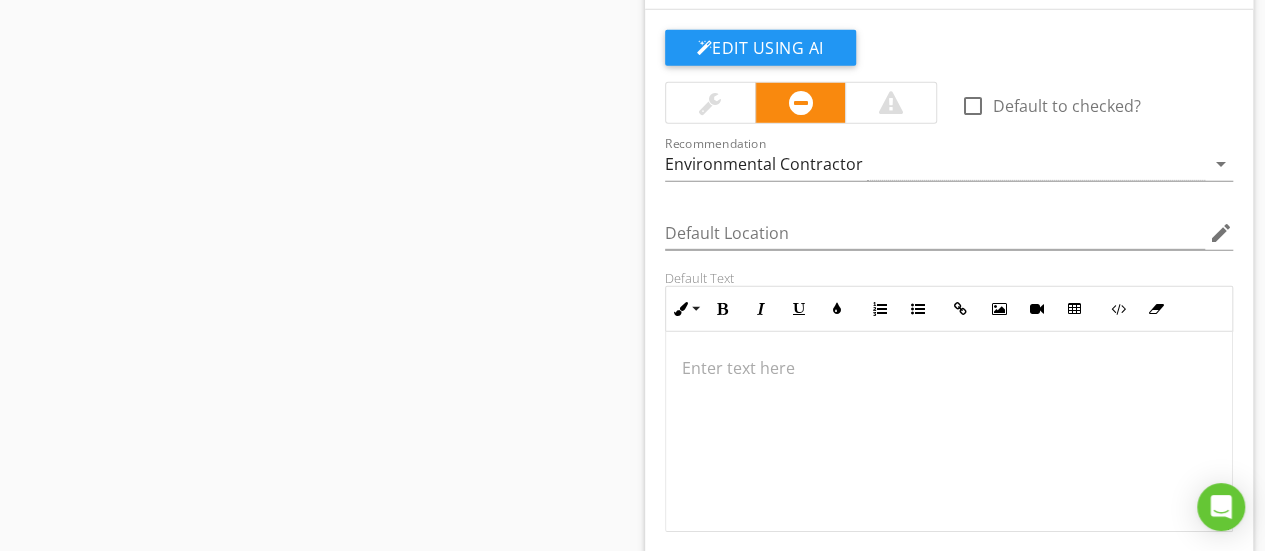 click at bounding box center (949, 432) 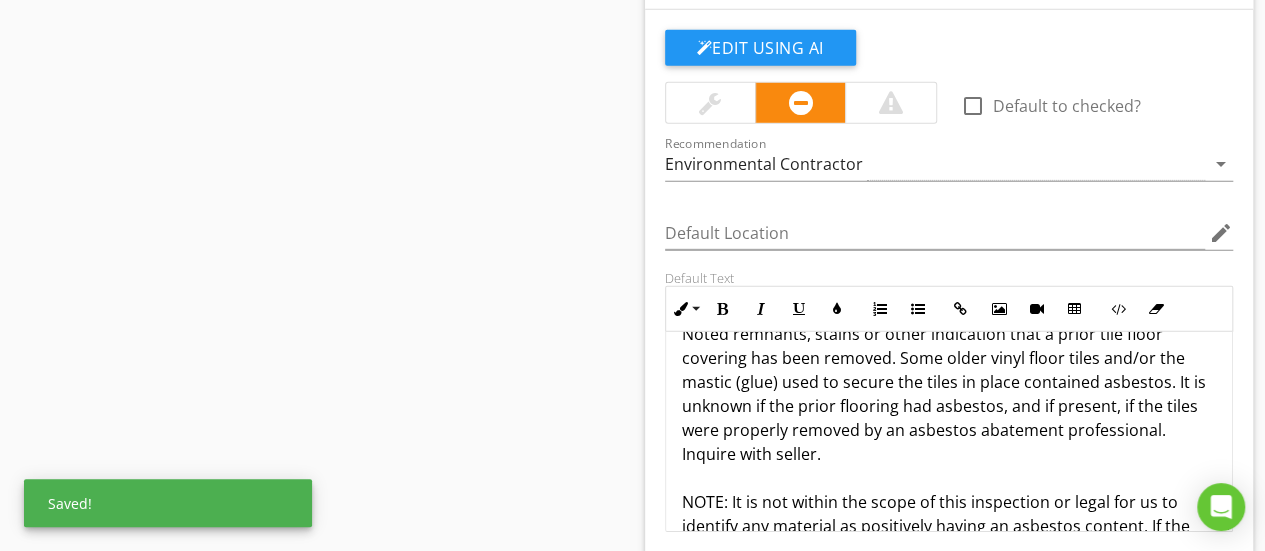 scroll, scrollTop: 0, scrollLeft: 0, axis: both 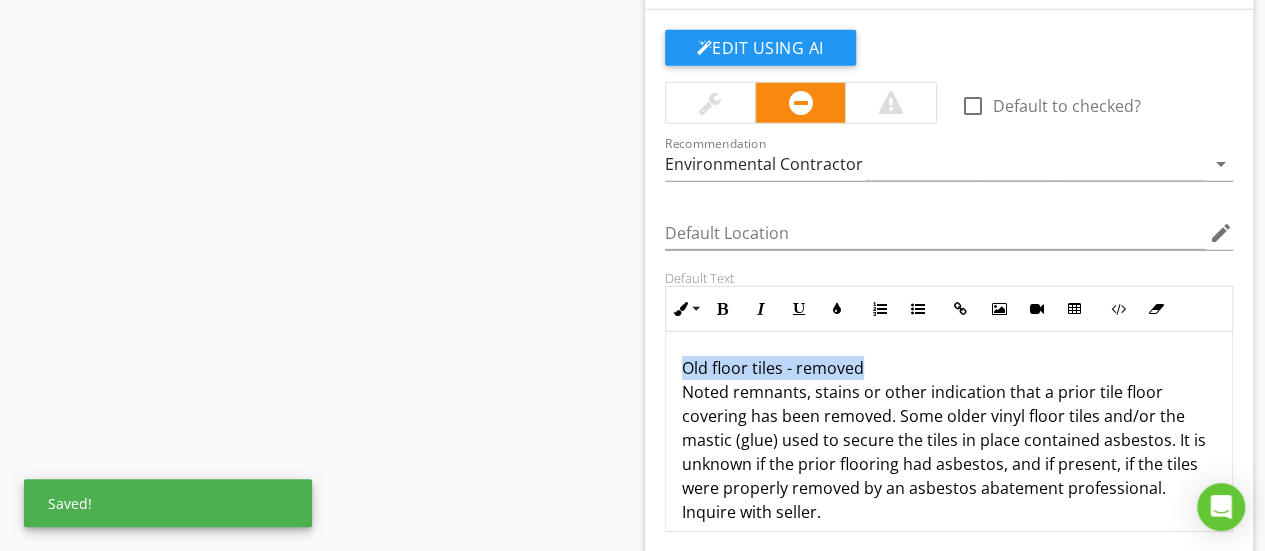 drag, startPoint x: 893, startPoint y: 349, endPoint x: 598, endPoint y: 364, distance: 295.3811 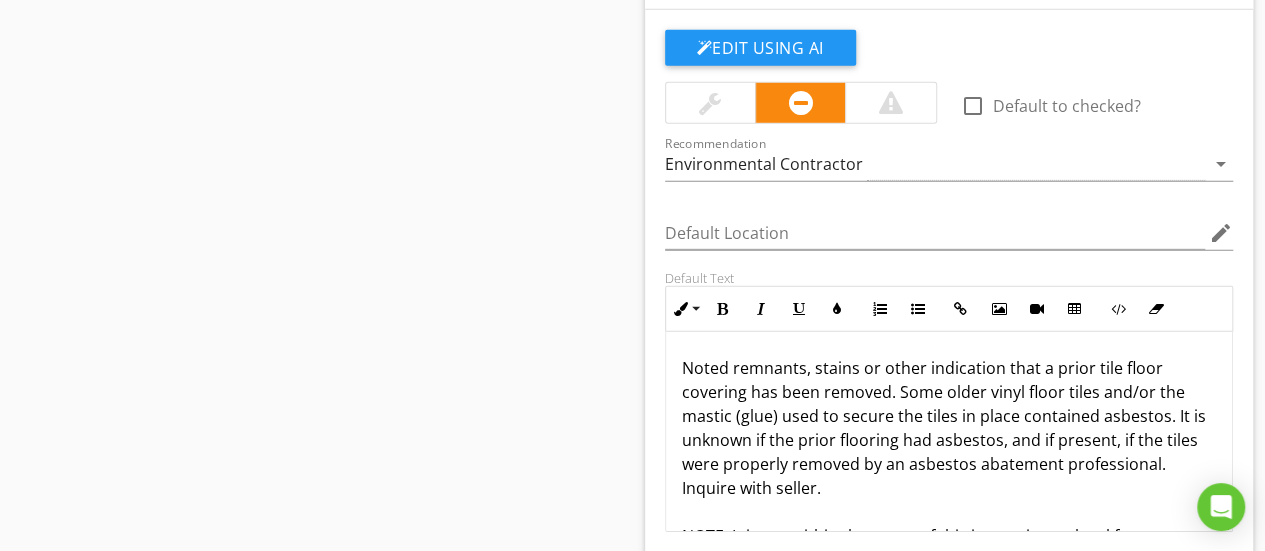 click at bounding box center [710, 103] 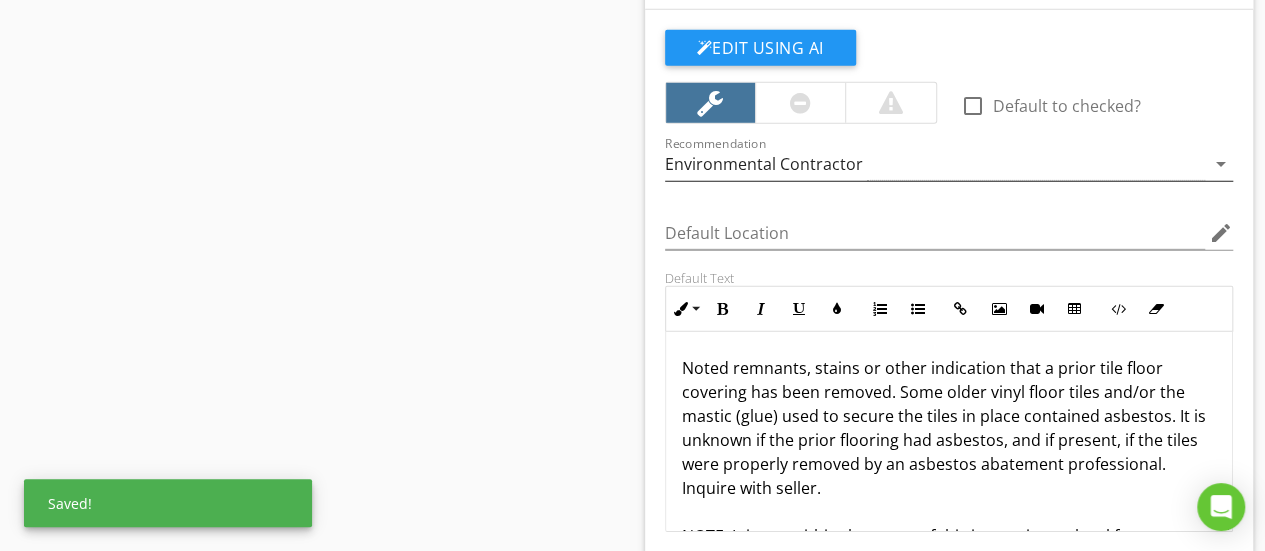 click on "Environmental Contractor" at bounding box center [935, 164] 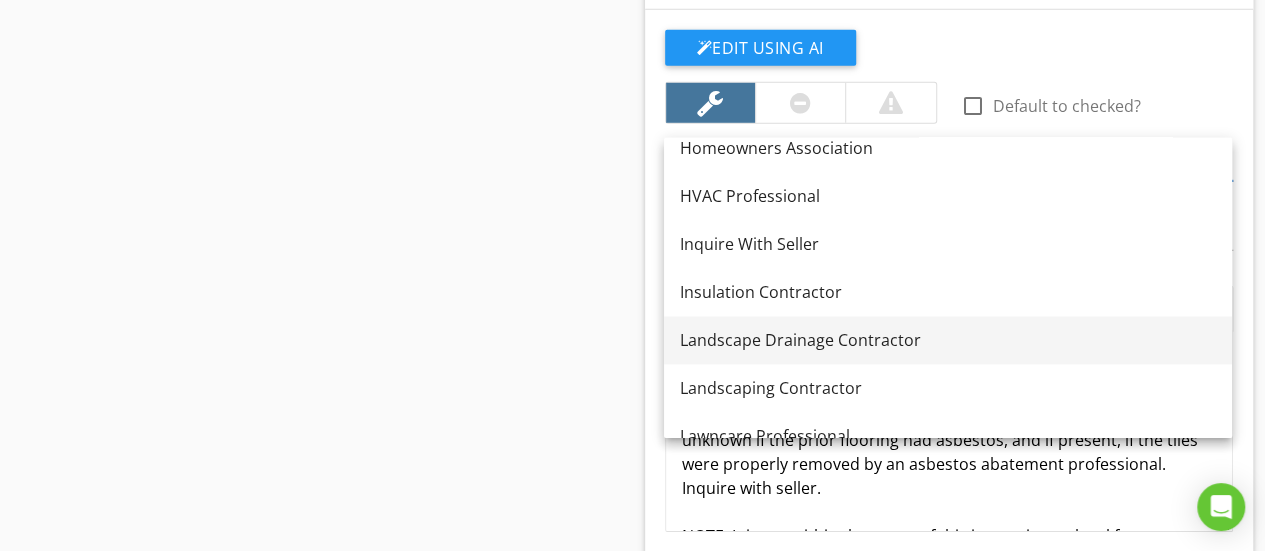 scroll, scrollTop: 1520, scrollLeft: 0, axis: vertical 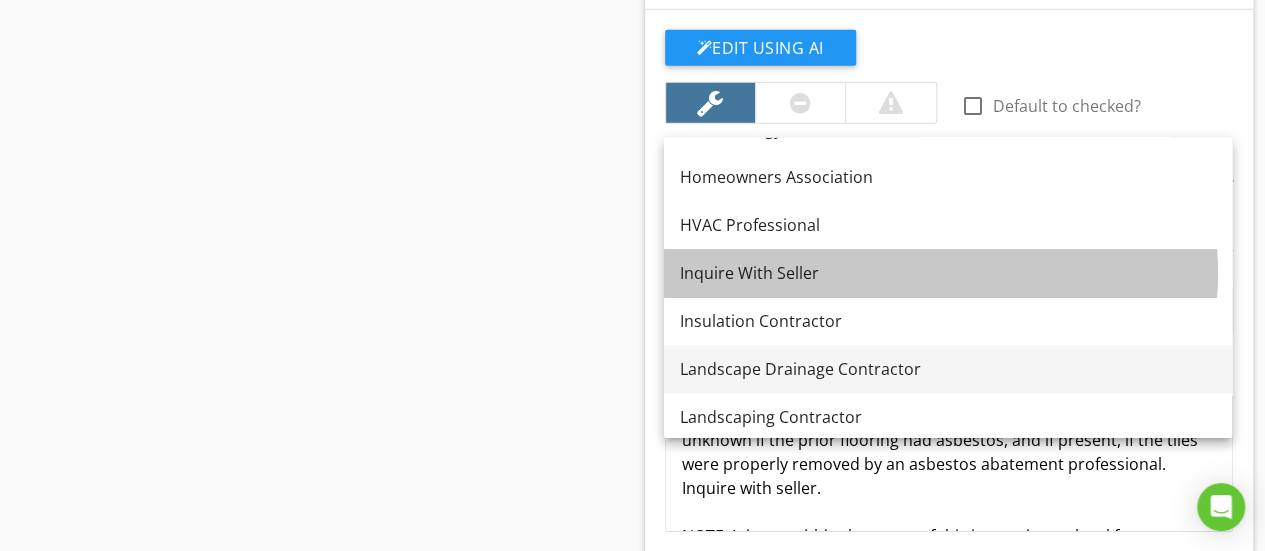 click on "Inquire With Seller" at bounding box center (948, 274) 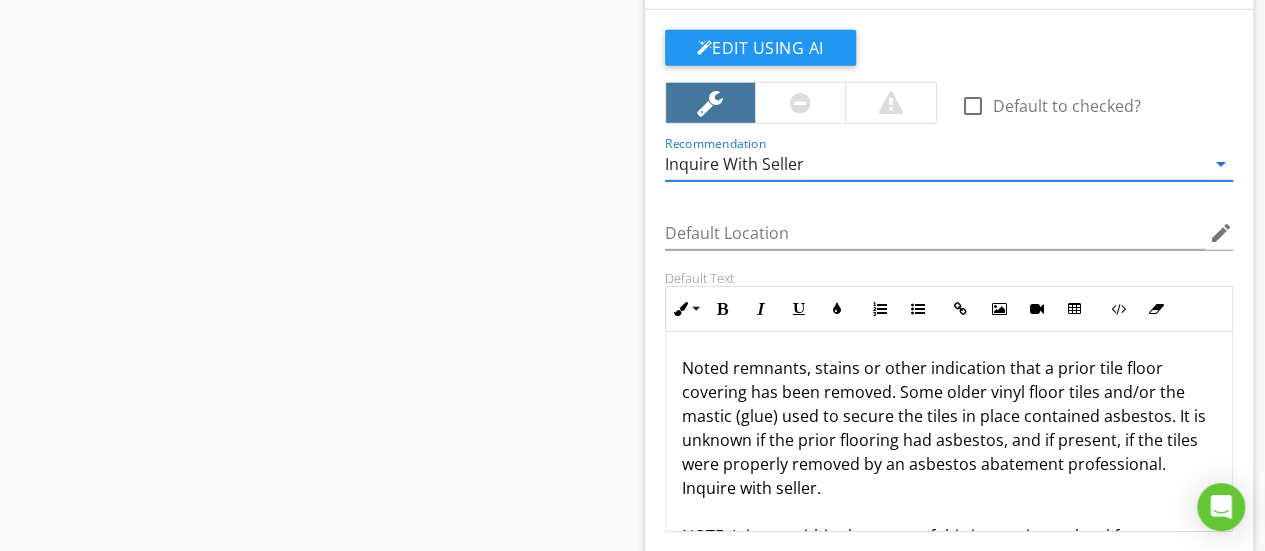 click on "Edit Using AI
check_box_outline_blank Default to checked?           Recommendation Inquire With Seller arrow_drop_down   Default Location edit       Default Text   Inline Style XLarge Large Normal Small Light Small/Light Bold Italic Underline Colors Ordered List Unordered List Insert Link Insert Image Insert Video Insert Table Code View Clear Formatting Noted remnants, stains or other indication that a prior tile floor covering has been removed. Some older vinyl floor tiles and/or the mastic (glue) used to secure the tiles in place contained asbestos. It is unknown if the prior flooring had asbestos, and if present, if the tiles were properly removed by an asbestos abatement professional. Inquire with seller. Enter text here
Add Default Photo" at bounding box center (949, 346) 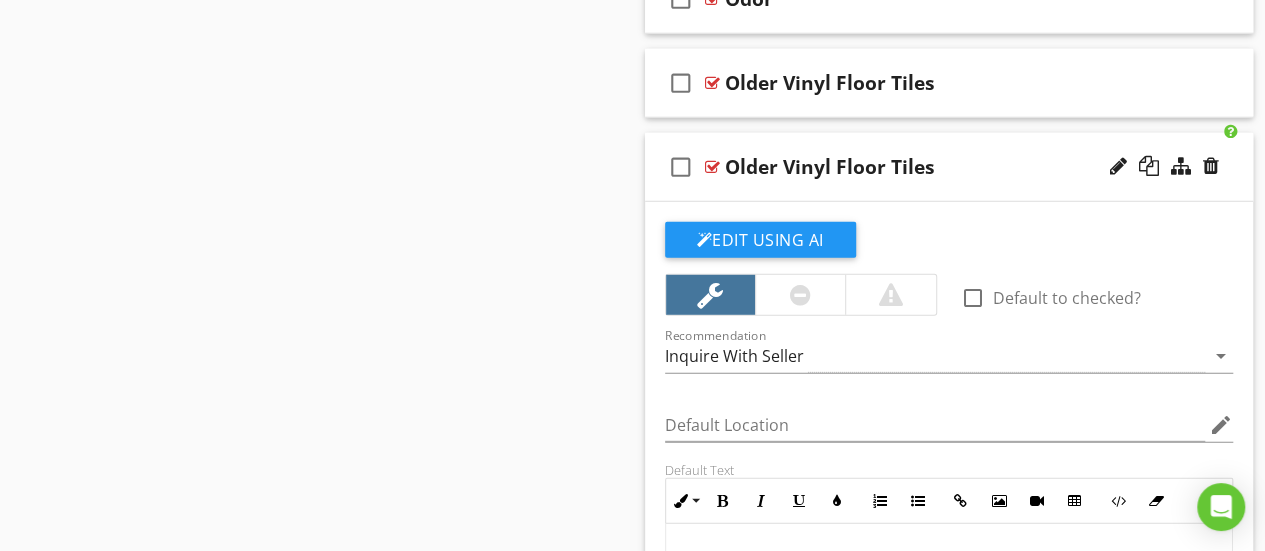 scroll, scrollTop: 2800, scrollLeft: 0, axis: vertical 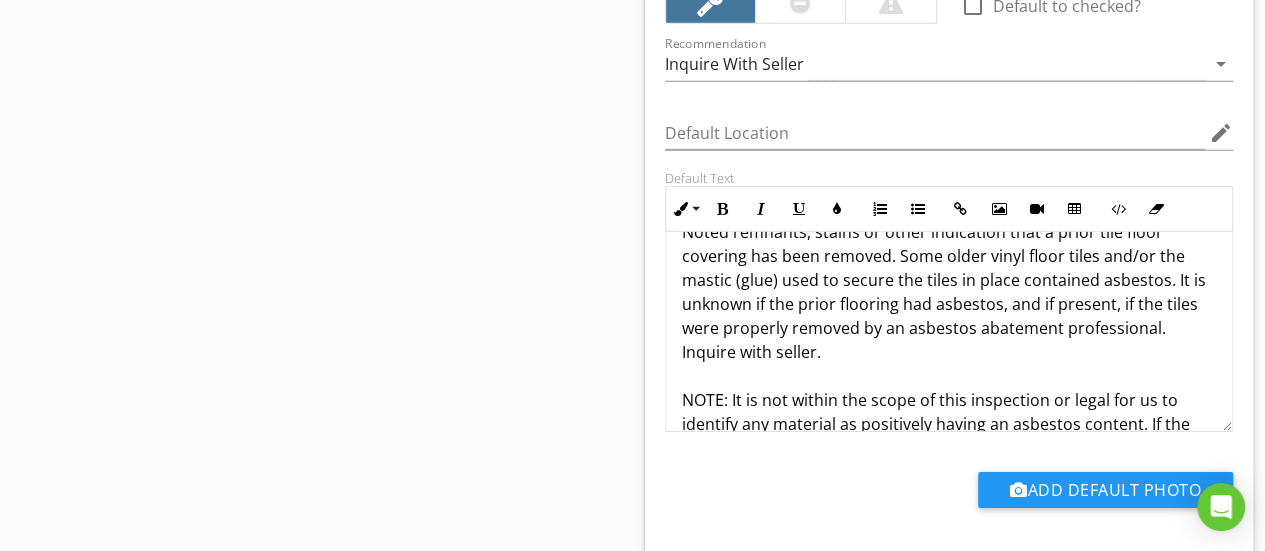 click on "Noted remnants, stains or other indication that a prior tile floor covering has been removed. Some older vinyl floor tiles and/or the mastic (glue) used to secure the tiles in place contained asbestos. It is unknown if the prior flooring had asbestos, and if present, if the tiles were properly removed by an asbestos abatement professional. Inquire with seller. NOTE: It is not within the scope of this inspection or legal for us to identify any material as positively having an asbestos content. If the possibility of asbestos in prior flooring or other materials in the home is a concern, recommend contacting an environmental testing company for further evaluation and testing as may be needed." at bounding box center (949, 364) 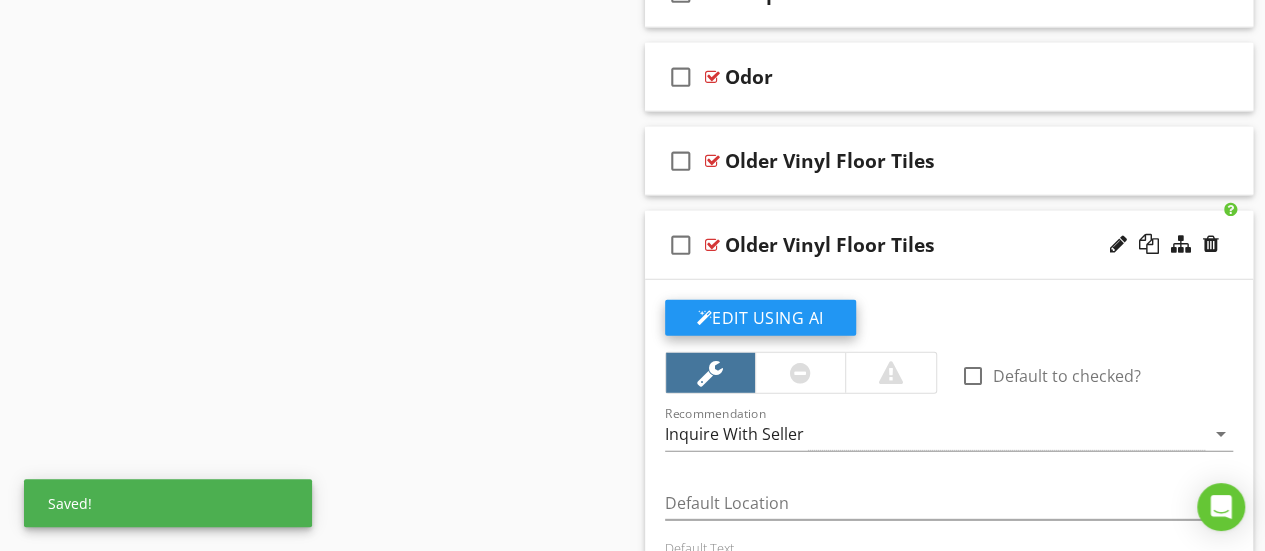 scroll, scrollTop: 2600, scrollLeft: 0, axis: vertical 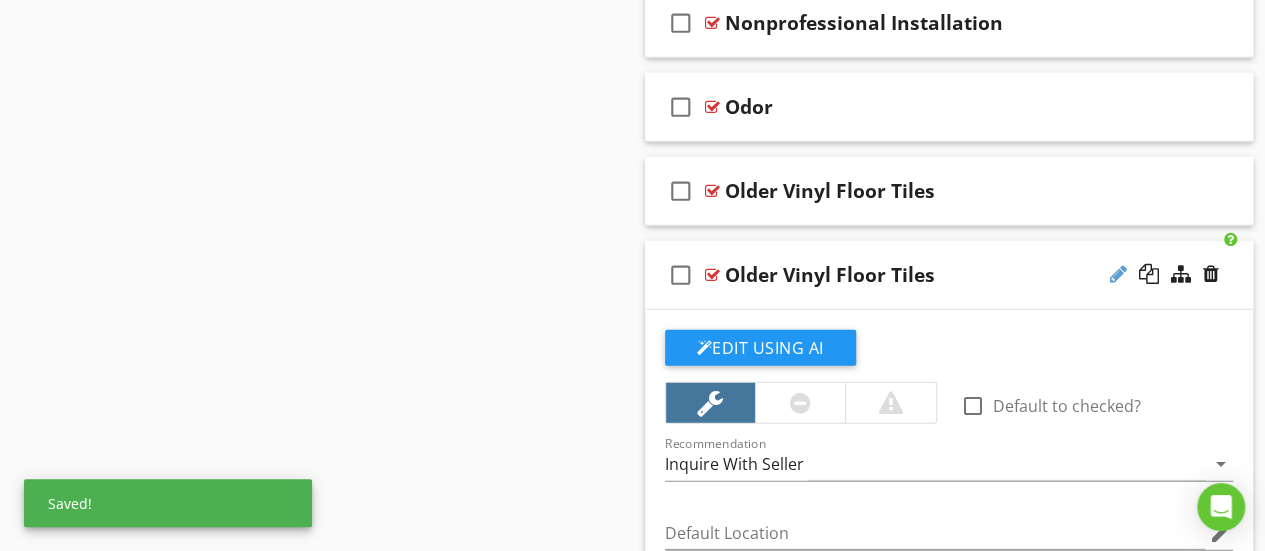 click at bounding box center (1118, 274) 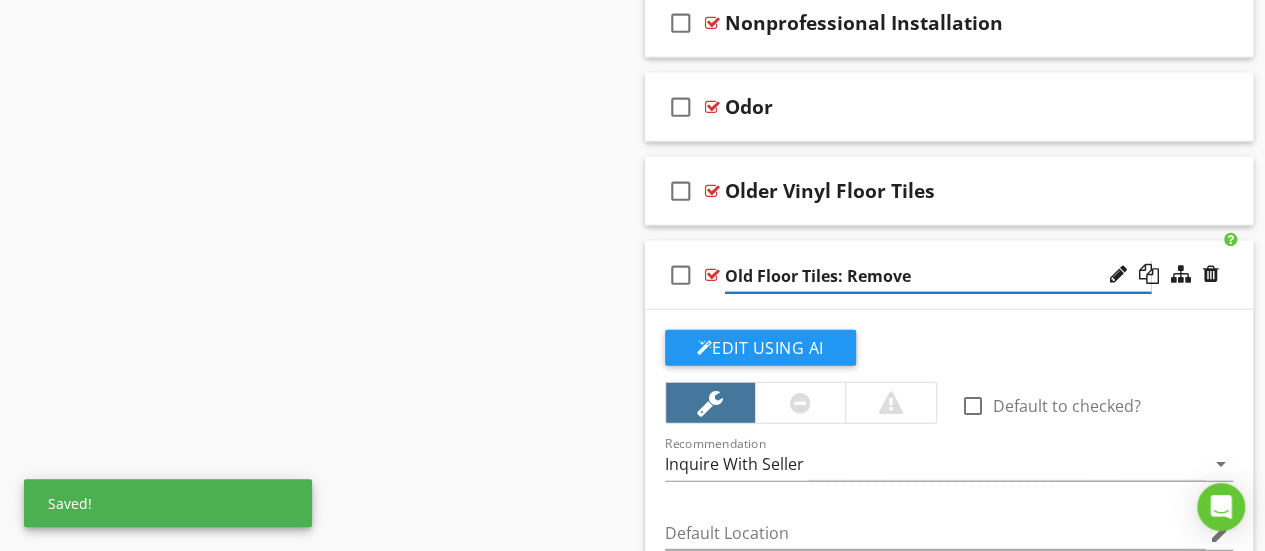 type on "Old Floor Tiles: Removed" 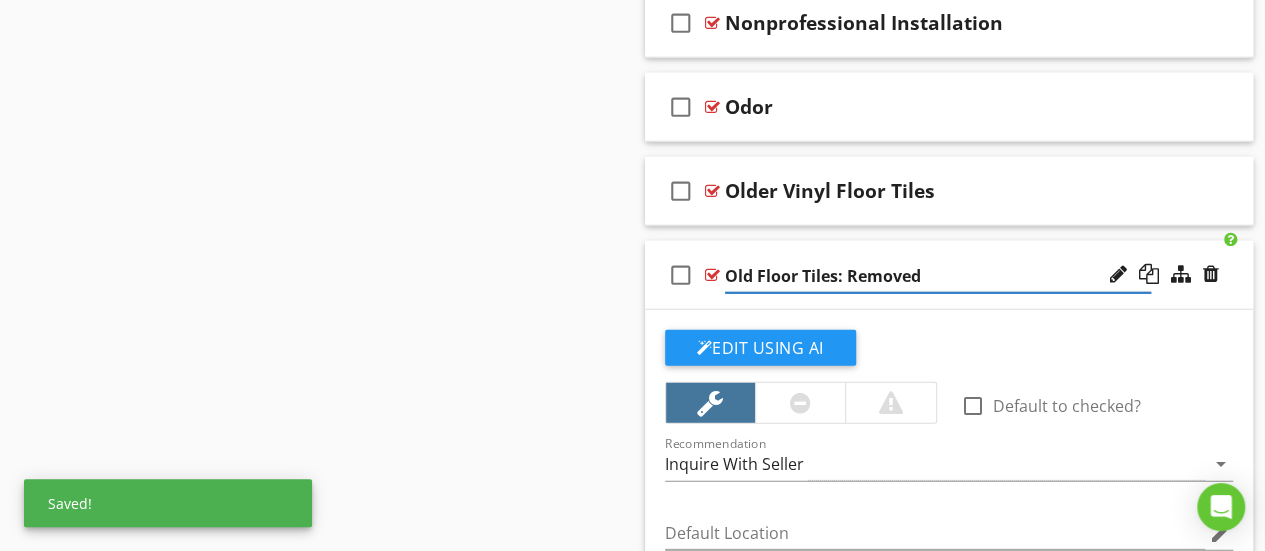 click on "Sections
General           For Your Information           Exterior            Roof           Structure           Electrical           HVAC           Plumbing           Interior           Built-In Appliances           Fireplaces           Insulation & Ventilation           WDI/Pests/Vermin           Closing Comments           Connecticut Home Inspection Standards           Unit 1            Disclosure           Final Checklist           Addition Structure           Unit 4           In-law apartment            Unit 2           Unit 3           Unit 5           Unit 6           Pool           Additional Photos
Section
Attachments
Attachment
Items
General           Kitchen           Walls           Ceilings           Floors           Steps, Stairways & Railings           Doors           Windows           Bathrooms           Multi Family
Comments" at bounding box center (632, -5) 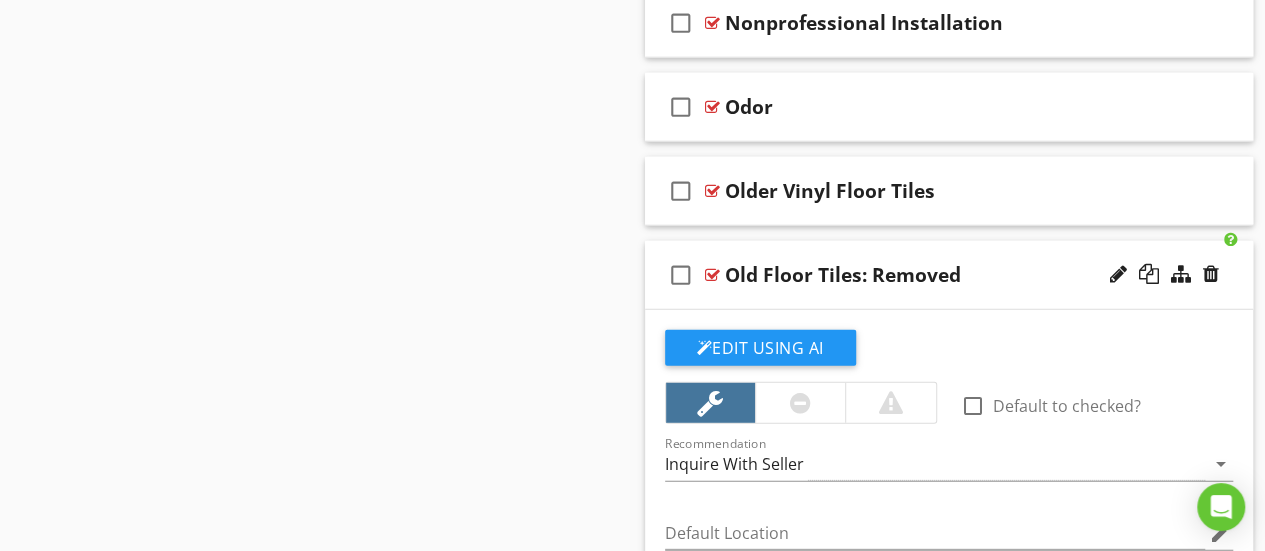 type 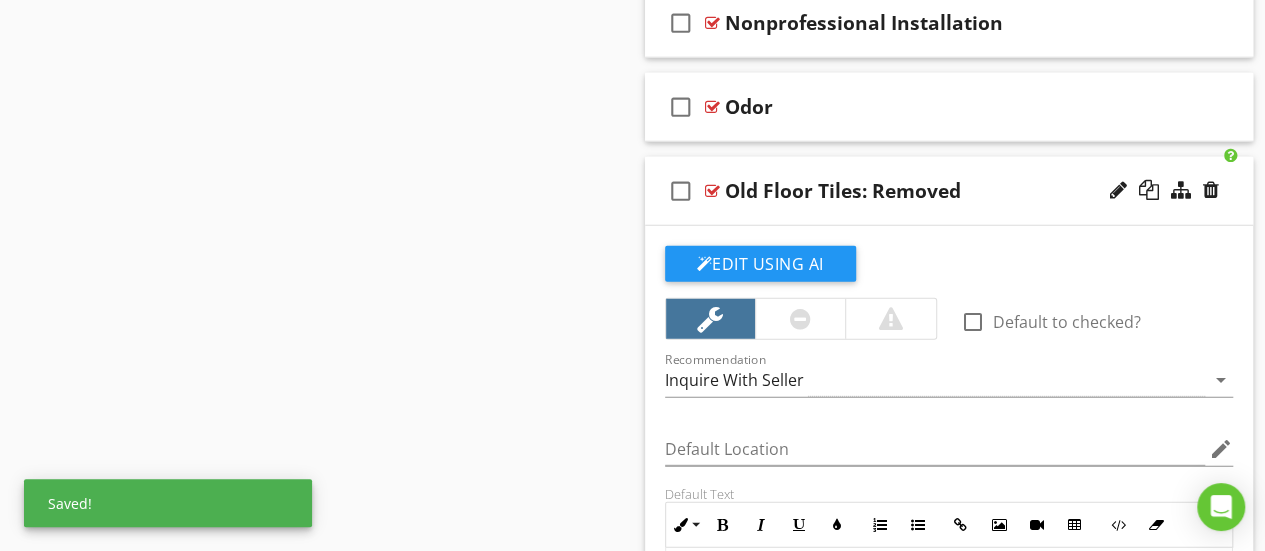 click on "check_box_outline_blank
Old Floor Tiles: Removed" at bounding box center (949, 191) 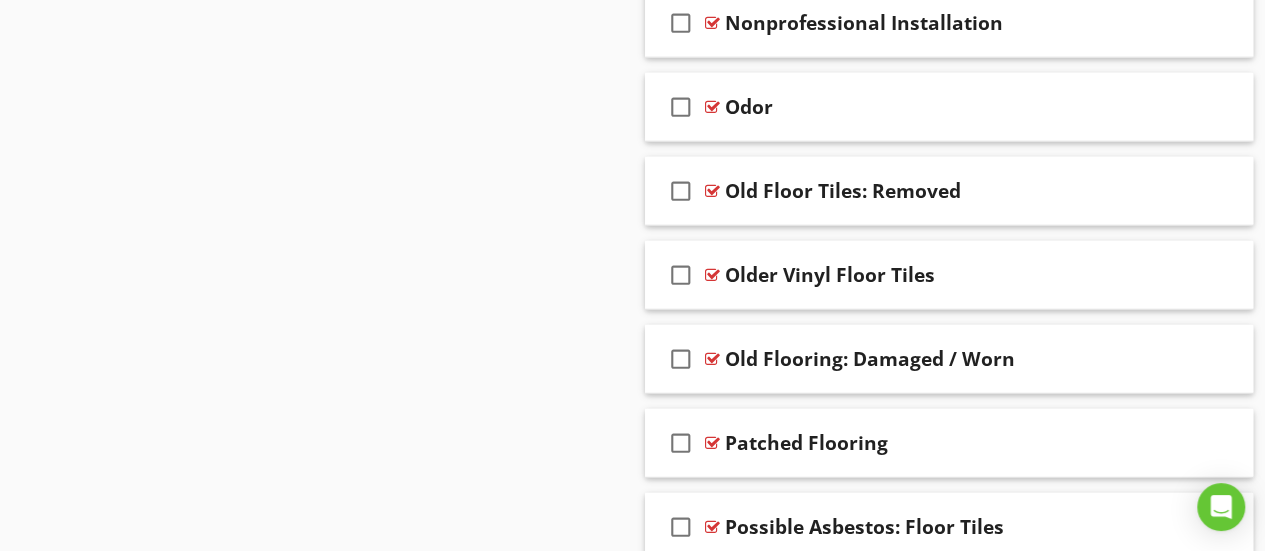 click on "Sections
General           For Your Information           Exterior            Roof           Structure           Electrical           HVAC           Plumbing           Interior           Built-In Appliances           Fireplaces           Insulation & Ventilation           WDI/Pests/Vermin           Closing Comments           Connecticut Home Inspection Standards           Unit 1            Disclosure           Final Checklist           Addition Structure           Unit 4           In-law apartment            Unit 2           Unit 3           Unit 5           Unit 6           Pool           Additional Photos
Section
Attachments
Attachment
Items
General           Kitchen           Walls           Ceilings           Floors           Steps, Stairways & Railings           Doors           Windows           Bathrooms           Multi Family
Comments" at bounding box center (632, -342) 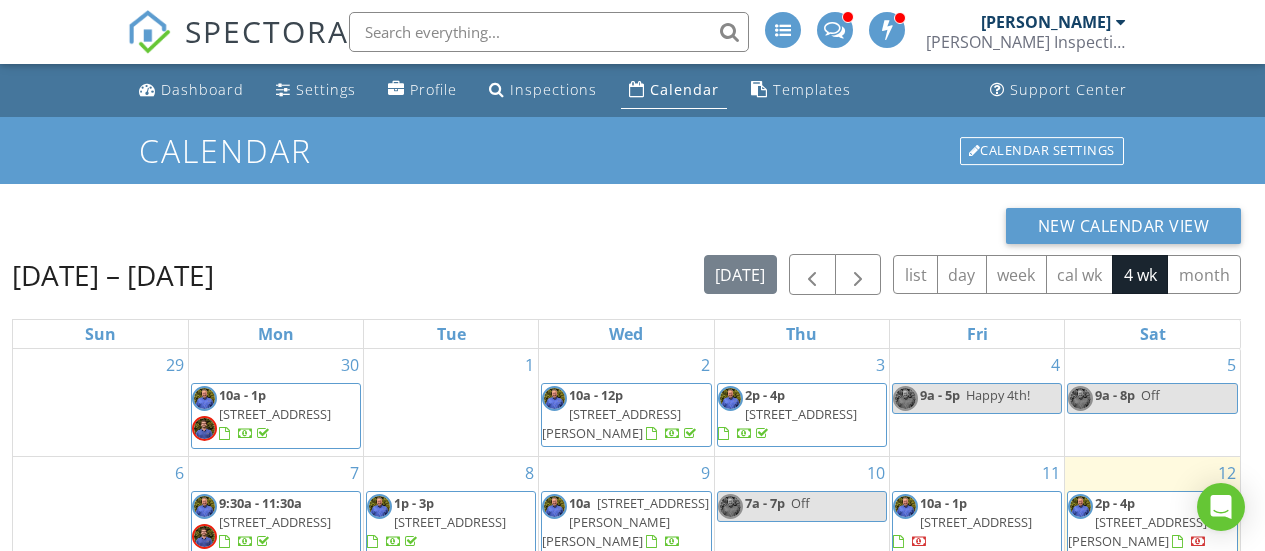 scroll, scrollTop: 266, scrollLeft: 0, axis: vertical 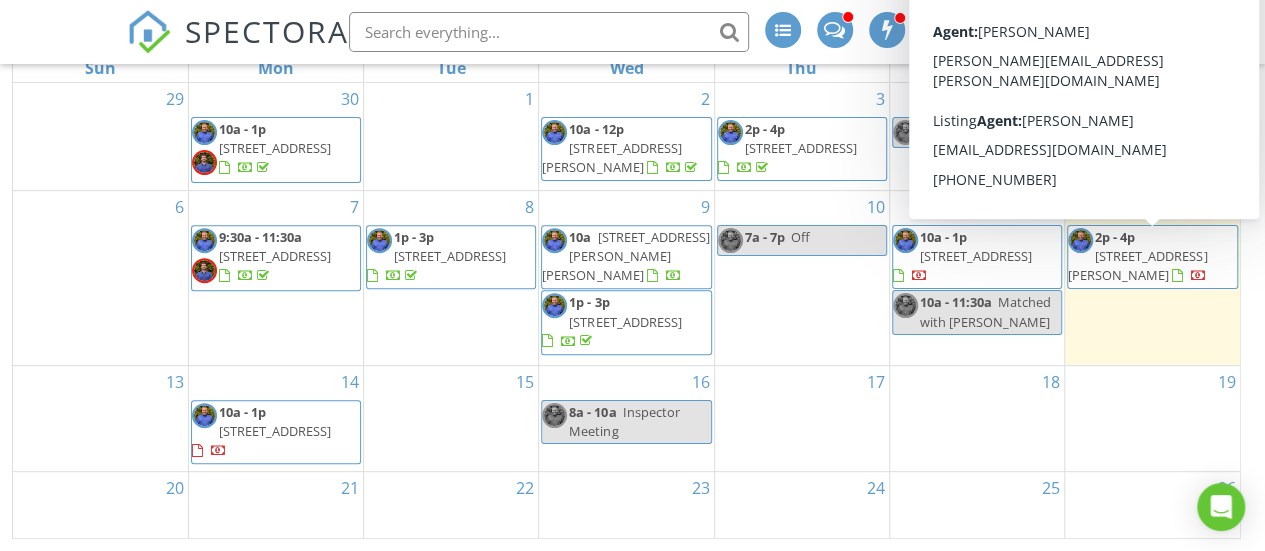 click on "319 Wheeler Park Ave, Fairfield 06825" at bounding box center (1137, 265) 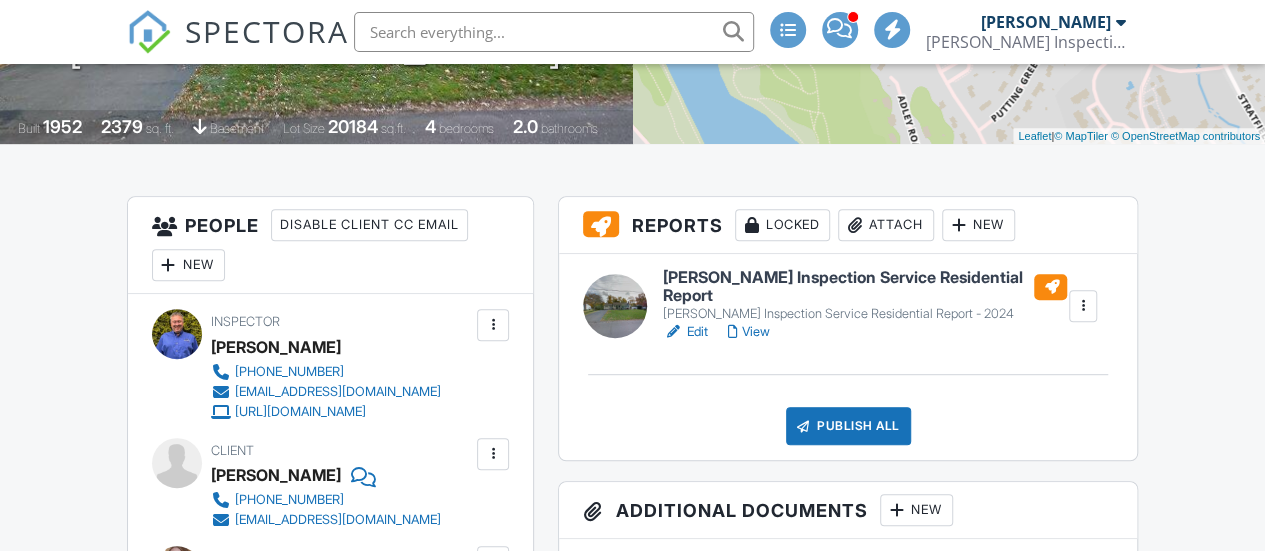 scroll, scrollTop: 500, scrollLeft: 0, axis: vertical 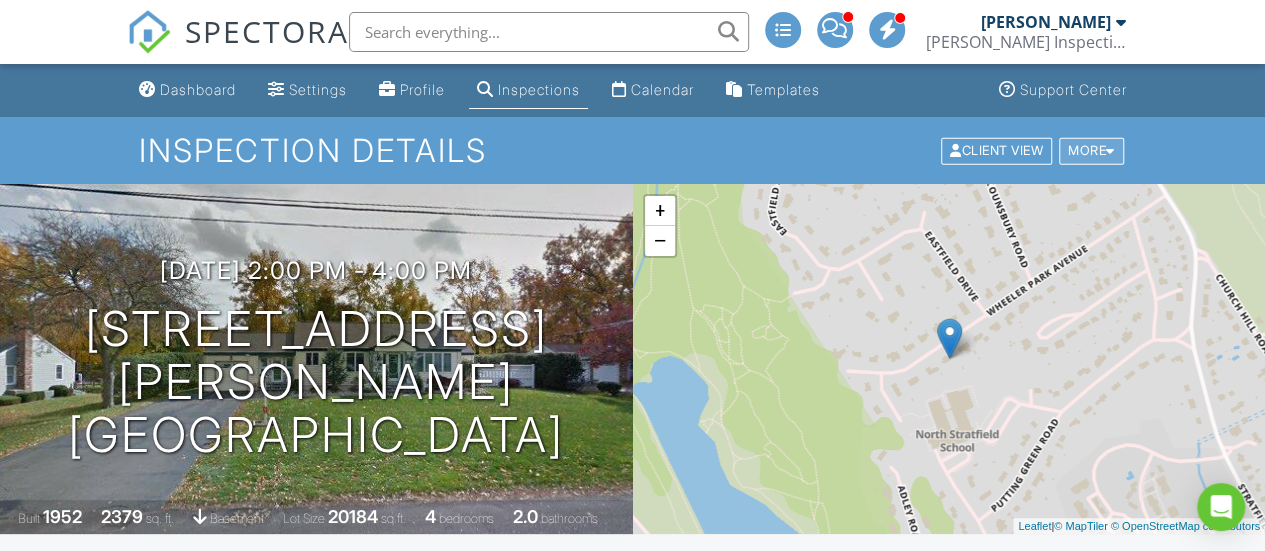 click on "More" at bounding box center (1091, 150) 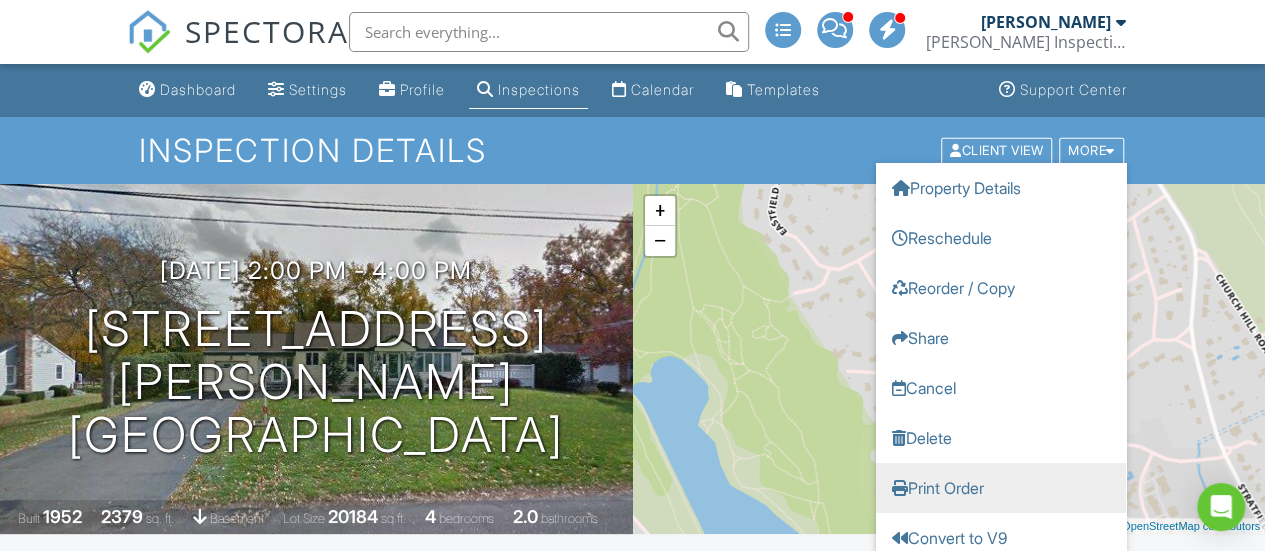 click on "Print Order" at bounding box center [1001, 487] 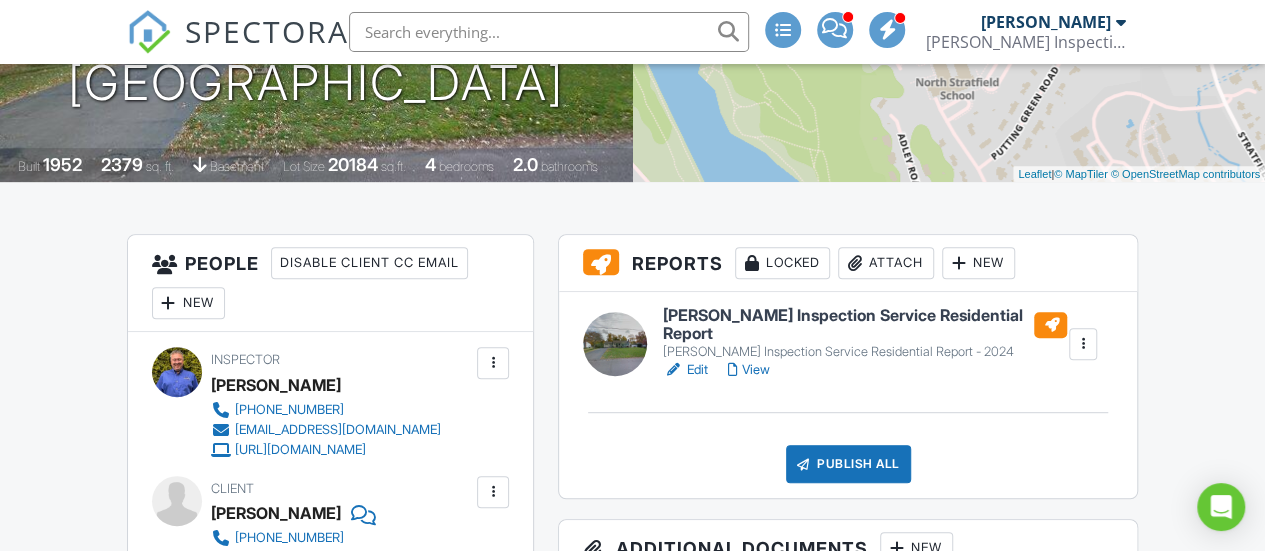 scroll, scrollTop: 400, scrollLeft: 0, axis: vertical 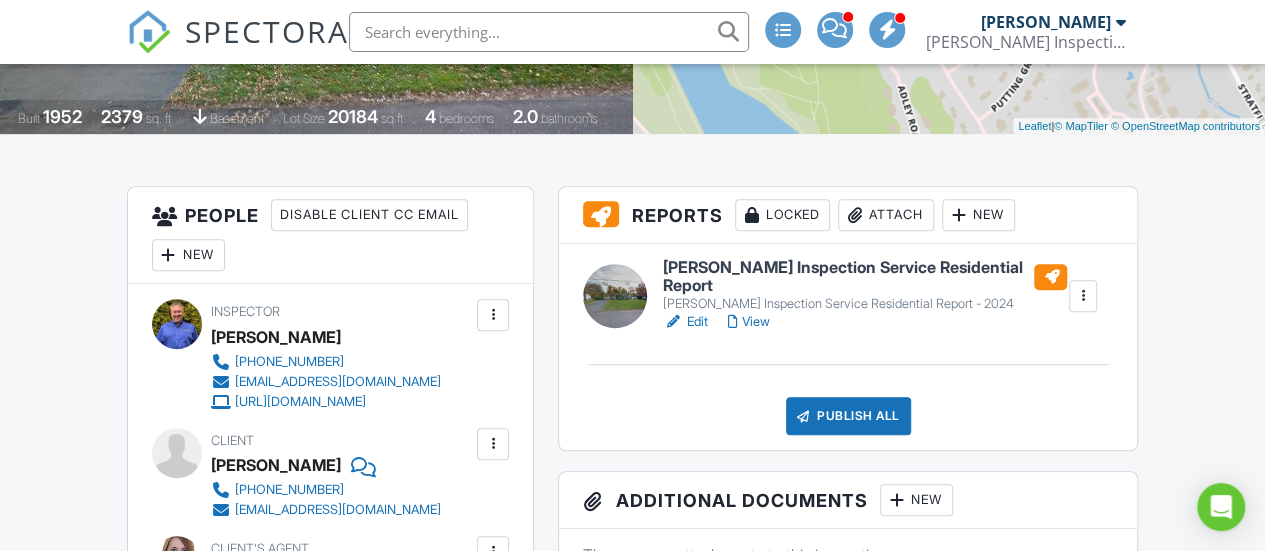 click on "Edit" at bounding box center (685, 322) 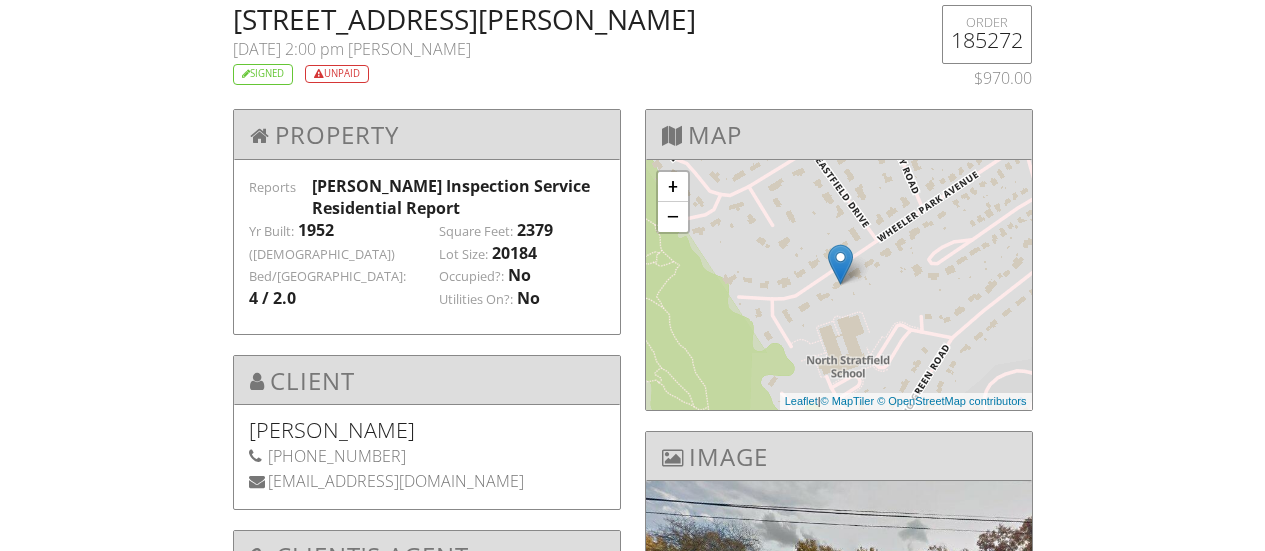 scroll, scrollTop: 0, scrollLeft: 0, axis: both 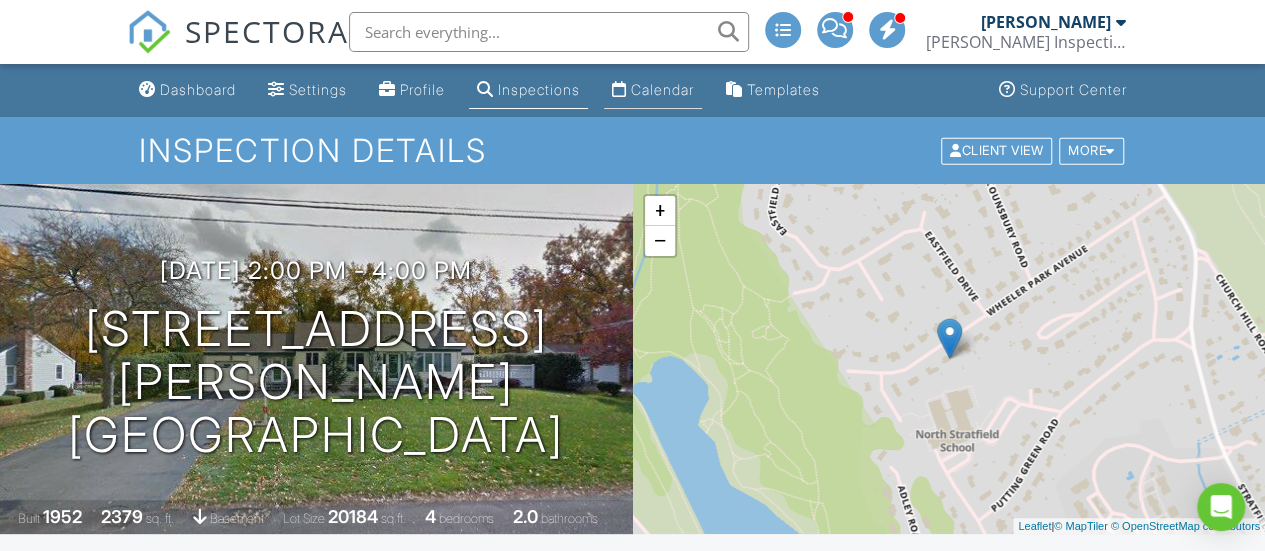 click on "Calendar" at bounding box center [662, 89] 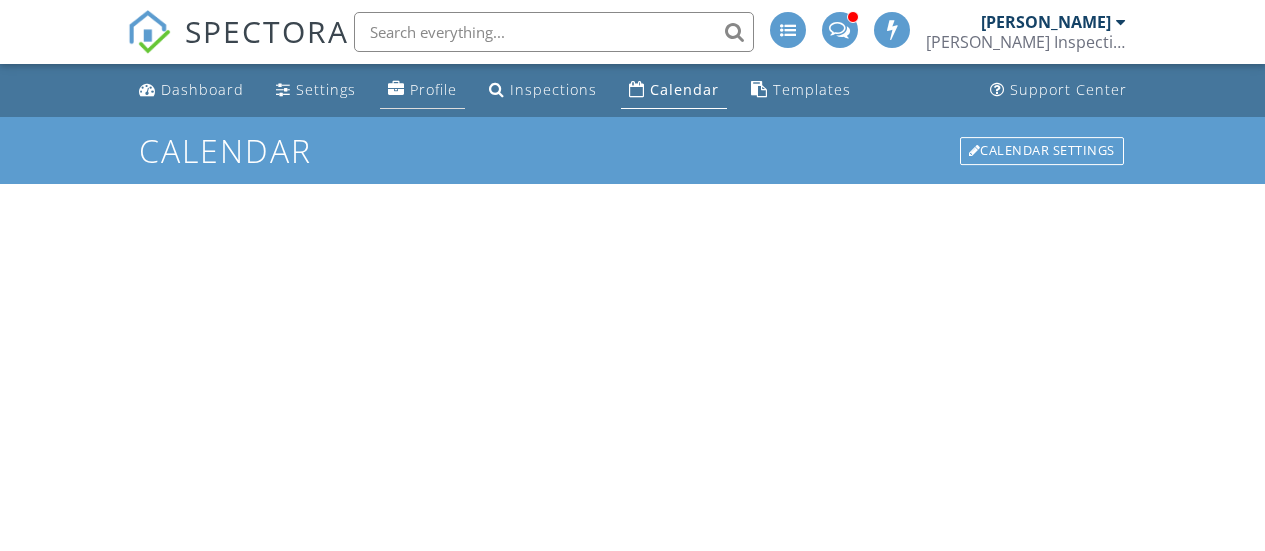 scroll, scrollTop: 0, scrollLeft: 0, axis: both 